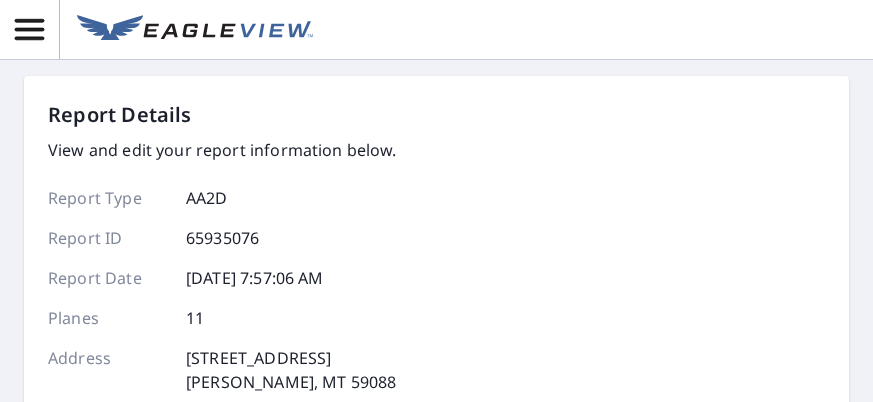 scroll, scrollTop: 0, scrollLeft: 0, axis: both 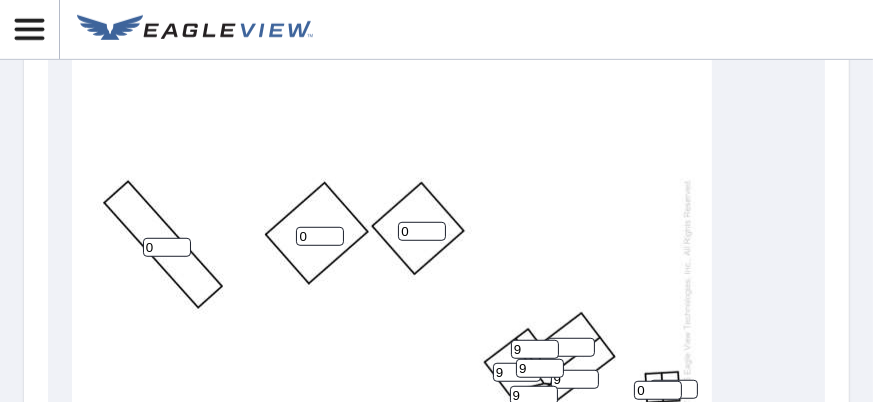 click on "0" at bounding box center (167, 247) 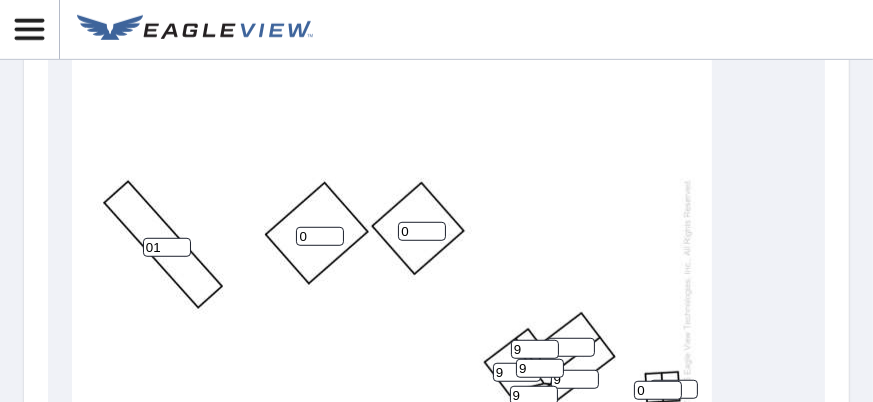 drag, startPoint x: 163, startPoint y: 236, endPoint x: 141, endPoint y: 239, distance: 22.203604 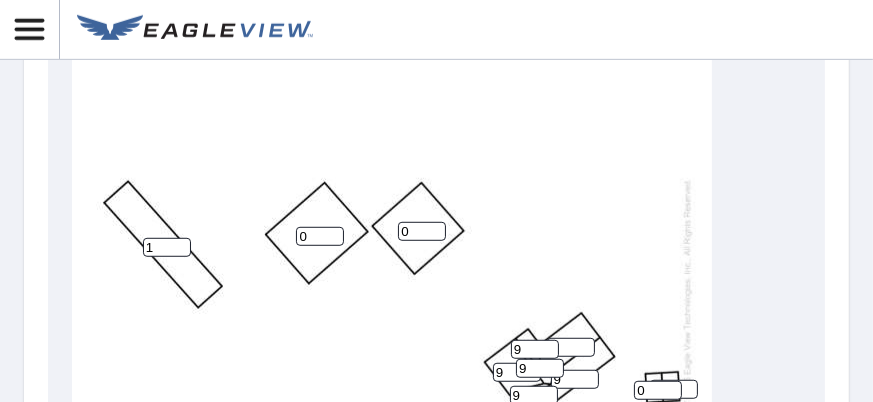 type on "1" 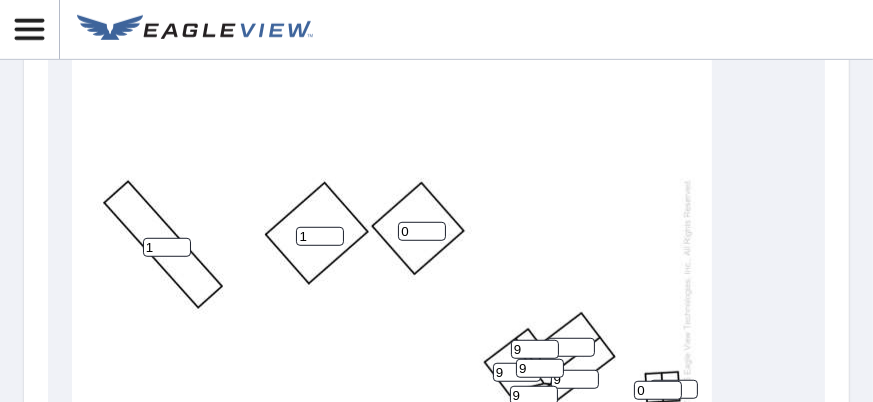 type on "1" 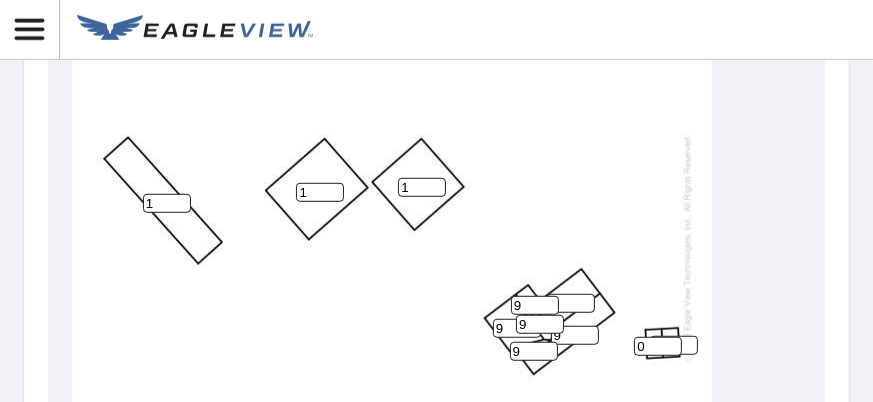 scroll, scrollTop: 1200, scrollLeft: 0, axis: vertical 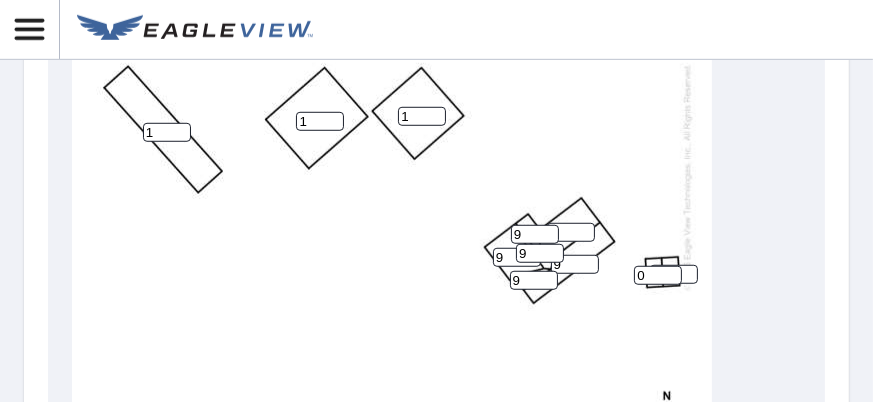 type on "1" 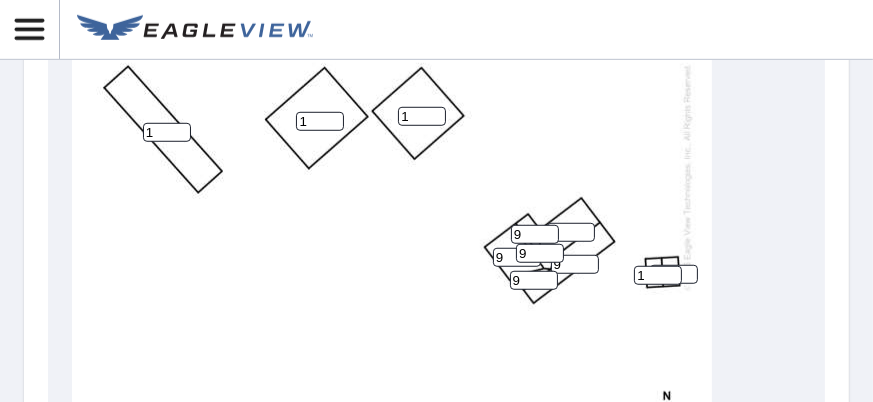 type on "1" 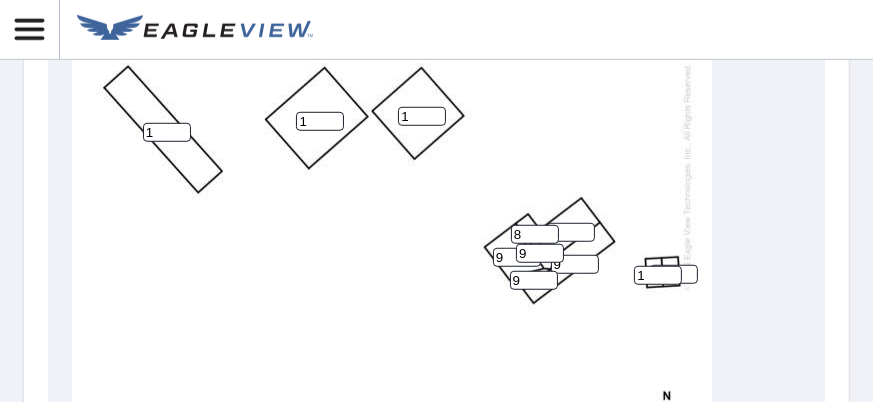 type on "8" 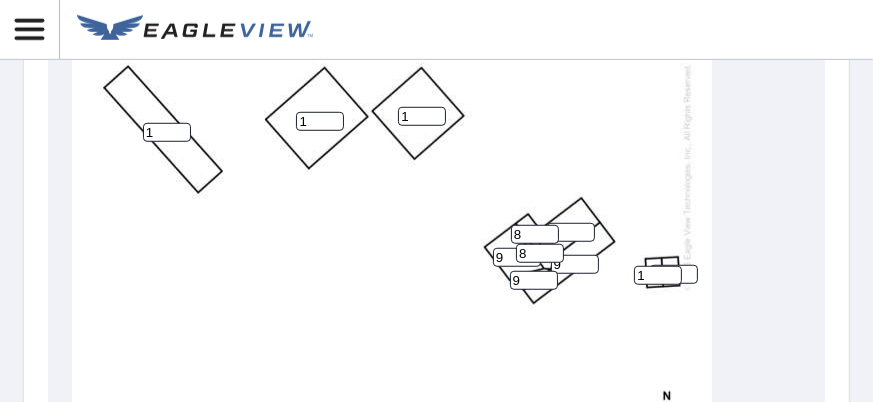 type on "8" 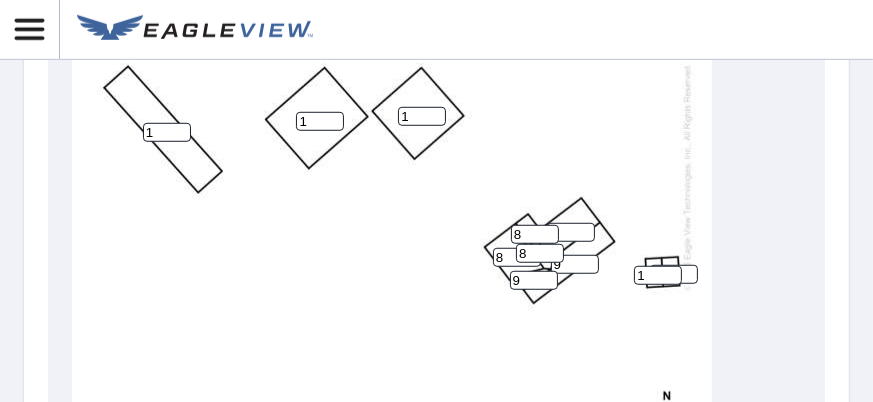 type on "8" 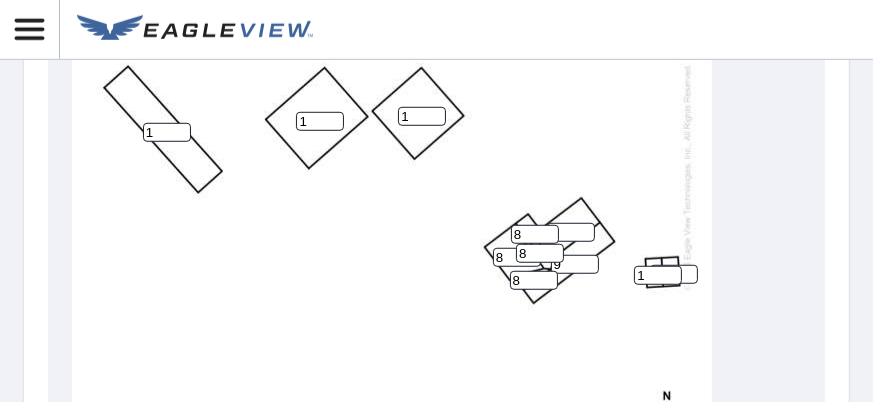 type on "8" 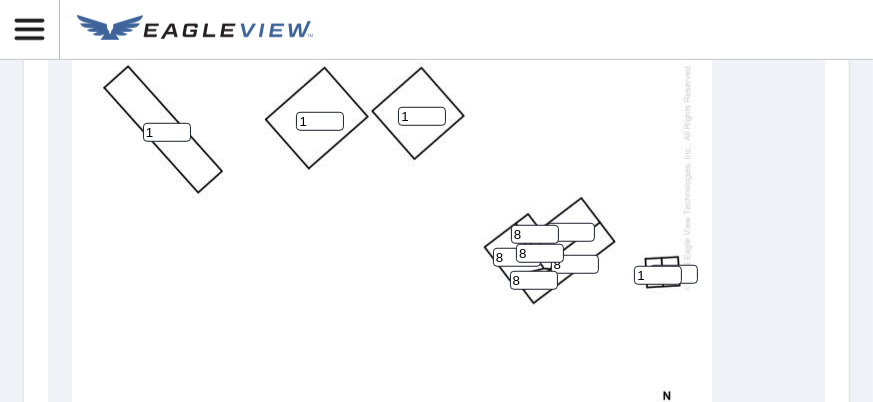 type on "8" 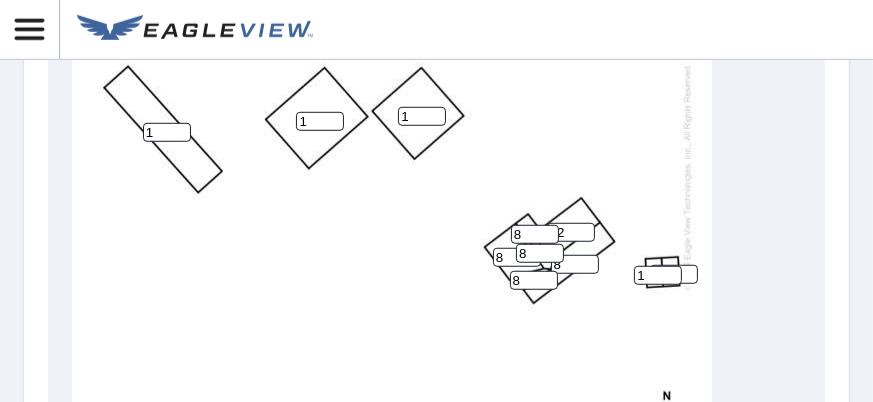 scroll, scrollTop: 0, scrollLeft: 0, axis: both 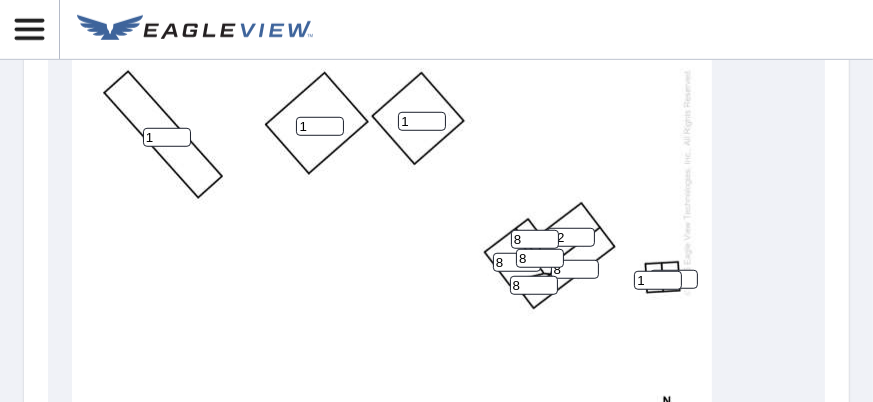 type on "1" 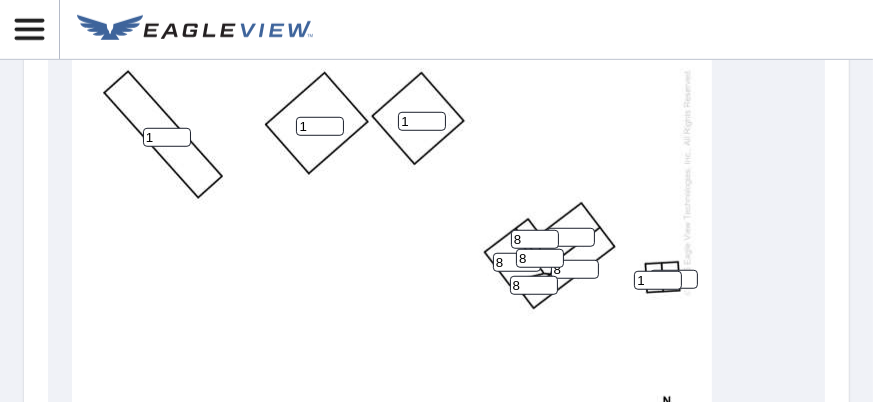 type on "8" 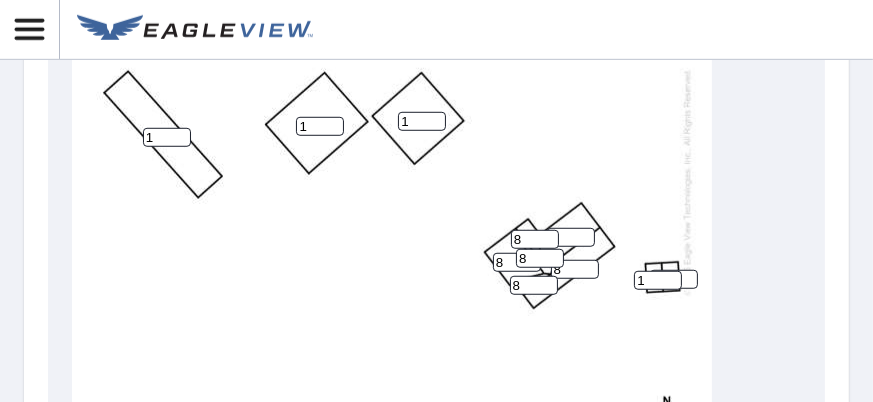 click on "8" at bounding box center [571, 237] 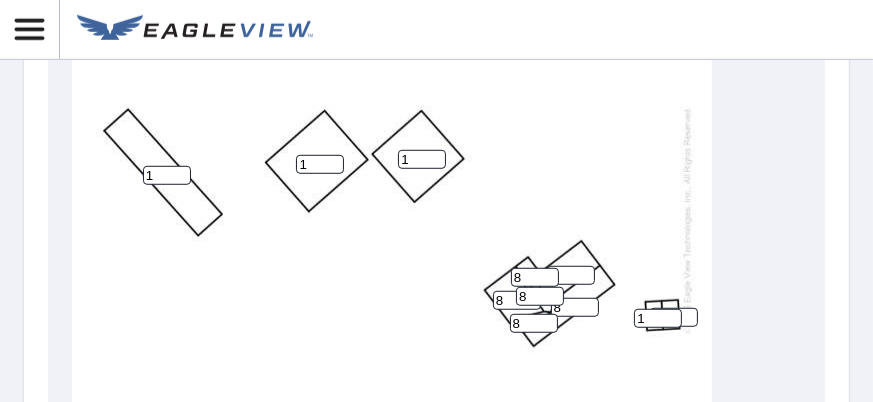 scroll, scrollTop: 1142, scrollLeft: 0, axis: vertical 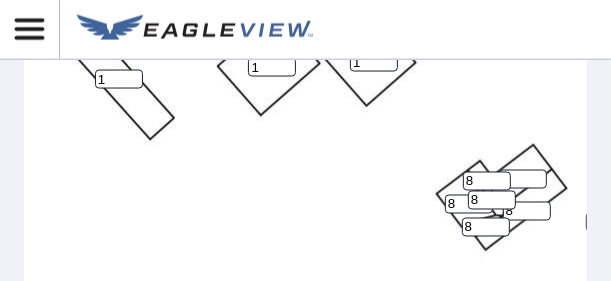 click on "9" at bounding box center (523, 179) 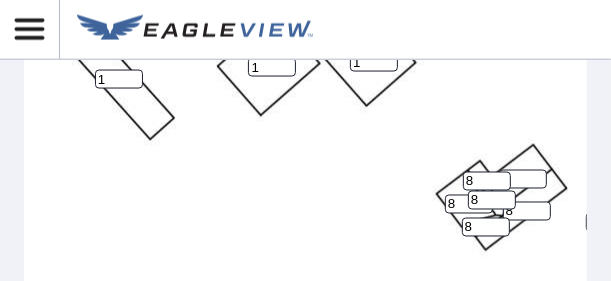 click on "1 1 1 8 9 8 0 1 8 8 8" at bounding box center (344, 124) 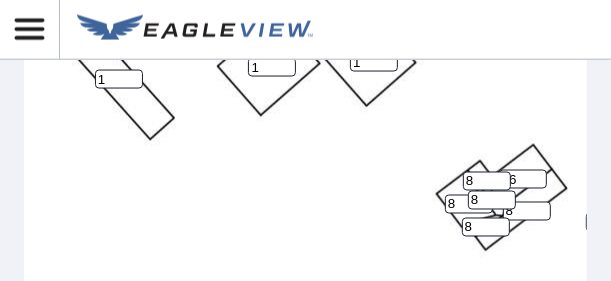drag, startPoint x: 531, startPoint y: 164, endPoint x: 516, endPoint y: 167, distance: 15.297058 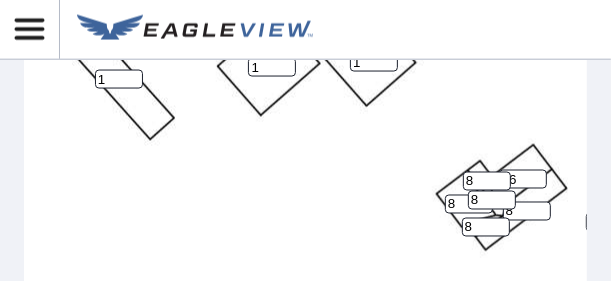 click on "36" at bounding box center (523, 179) 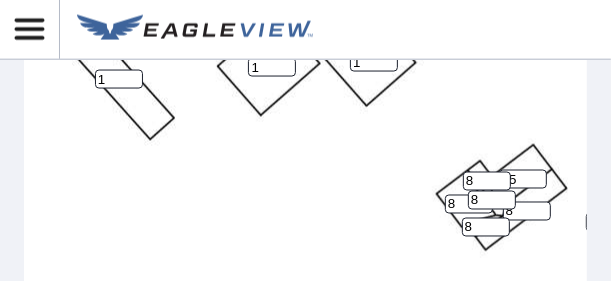 click on "35" at bounding box center [523, 179] 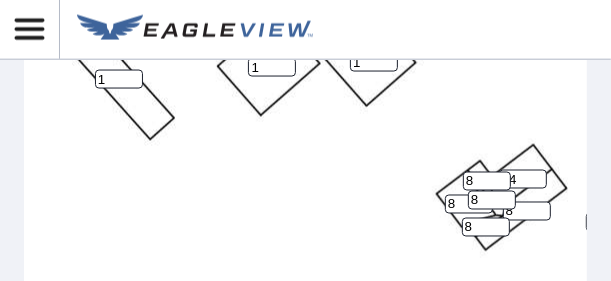click on "34" at bounding box center (523, 179) 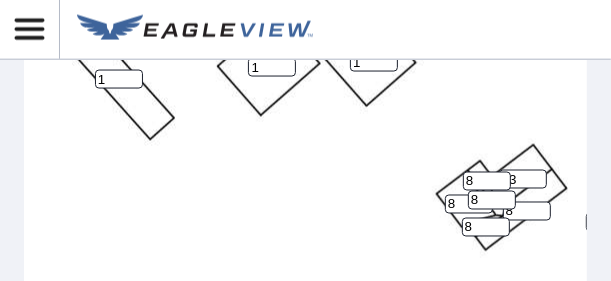 click on "33" at bounding box center [523, 179] 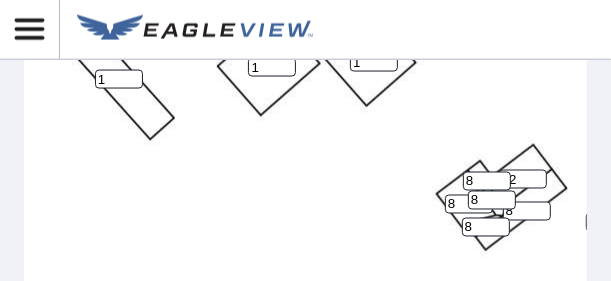 click on "32" at bounding box center (523, 179) 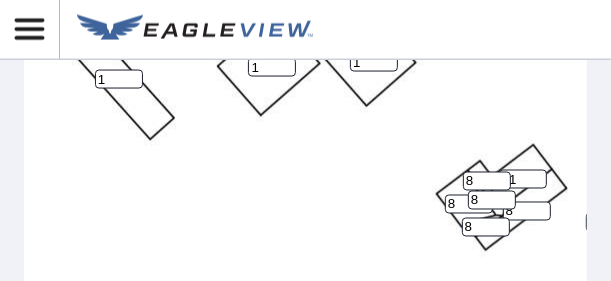click on "31" at bounding box center (523, 179) 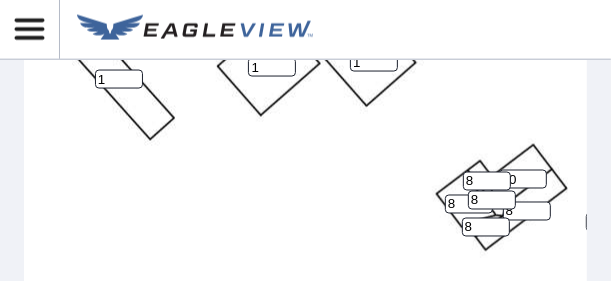 click on "30" at bounding box center (523, 179) 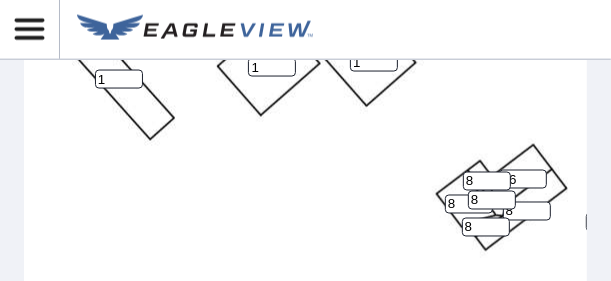 click on "26" at bounding box center (523, 179) 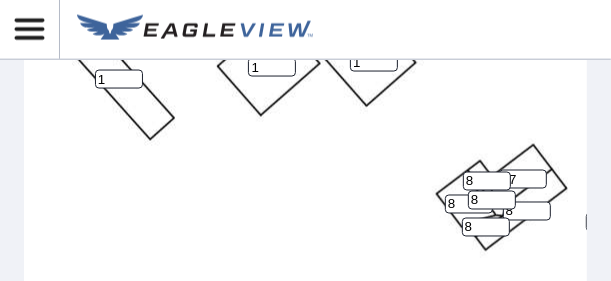 click on "27" at bounding box center [523, 179] 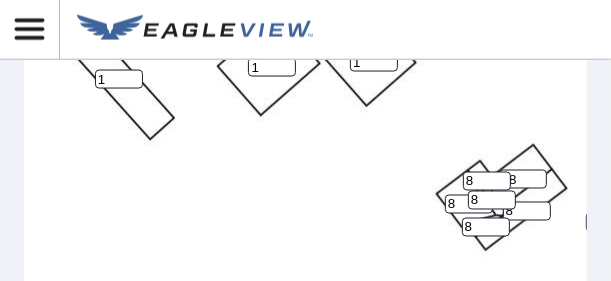 type on "28" 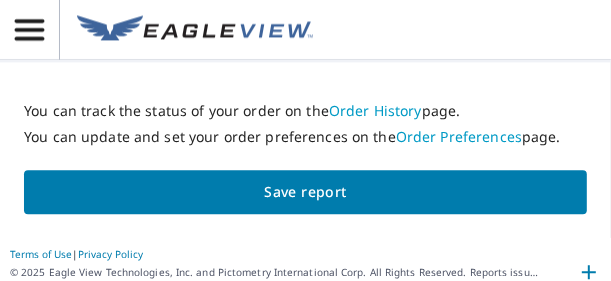 scroll, scrollTop: 1754, scrollLeft: 0, axis: vertical 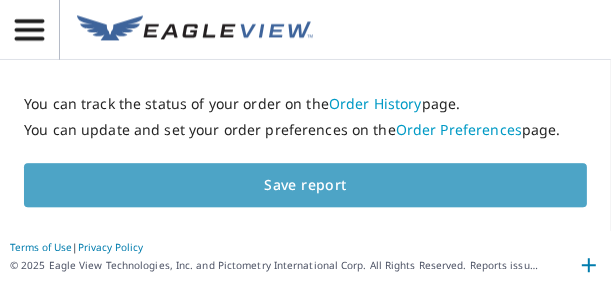 click on "Save report" at bounding box center (305, 185) 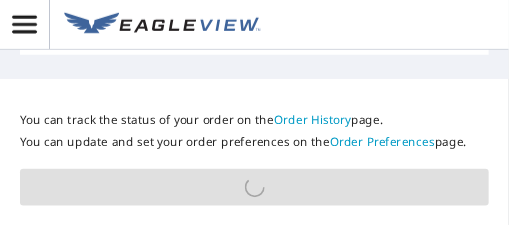scroll, scrollTop: 1714, scrollLeft: 0, axis: vertical 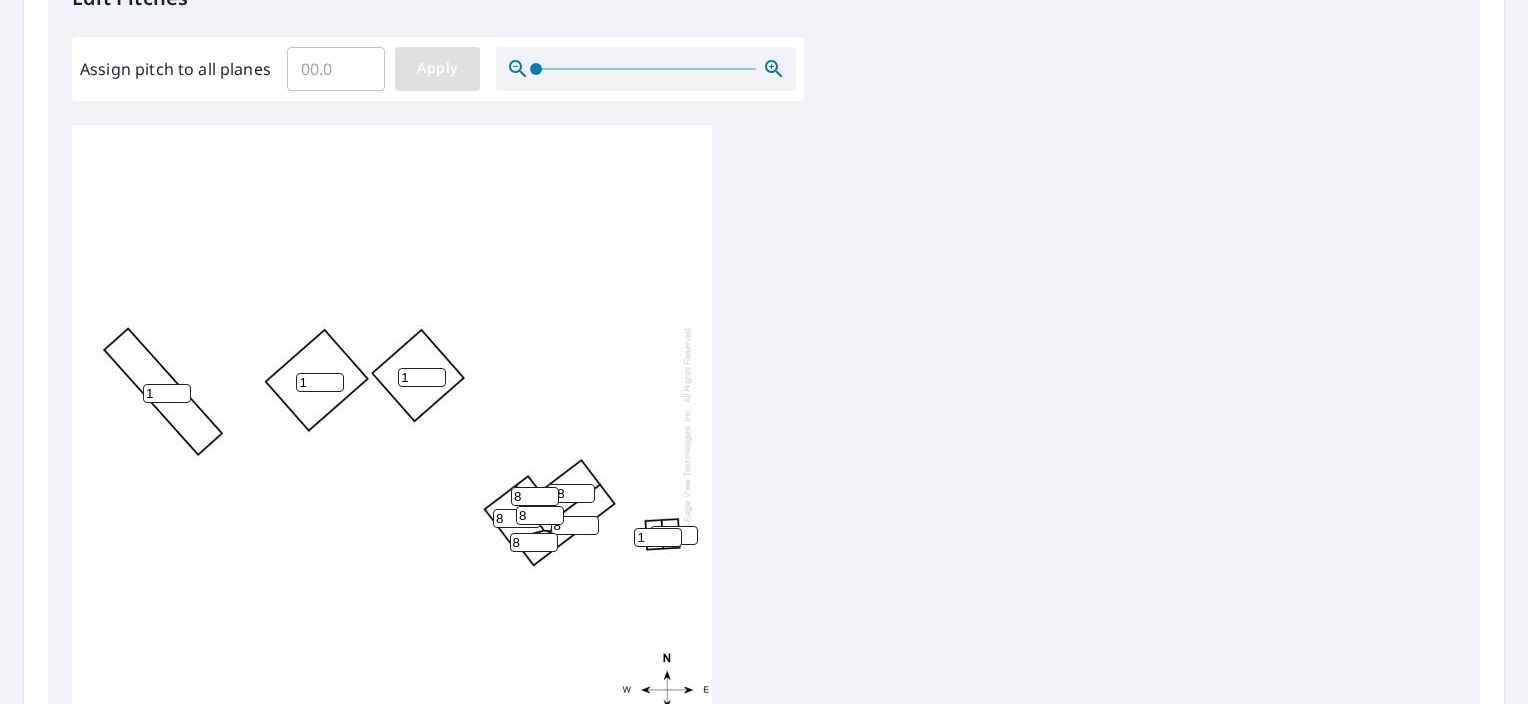 click on "Apply" at bounding box center (437, 68) 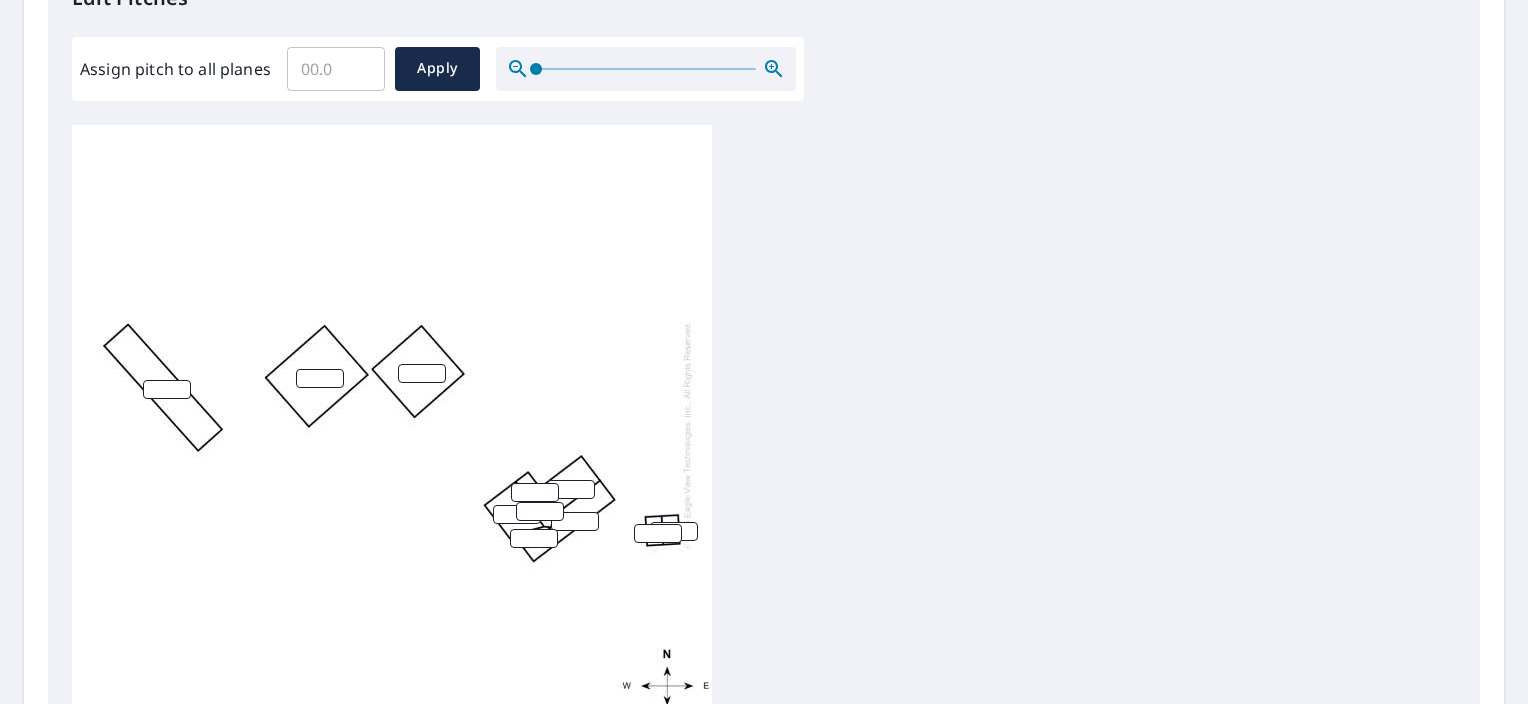 scroll, scrollTop: 0, scrollLeft: 0, axis: both 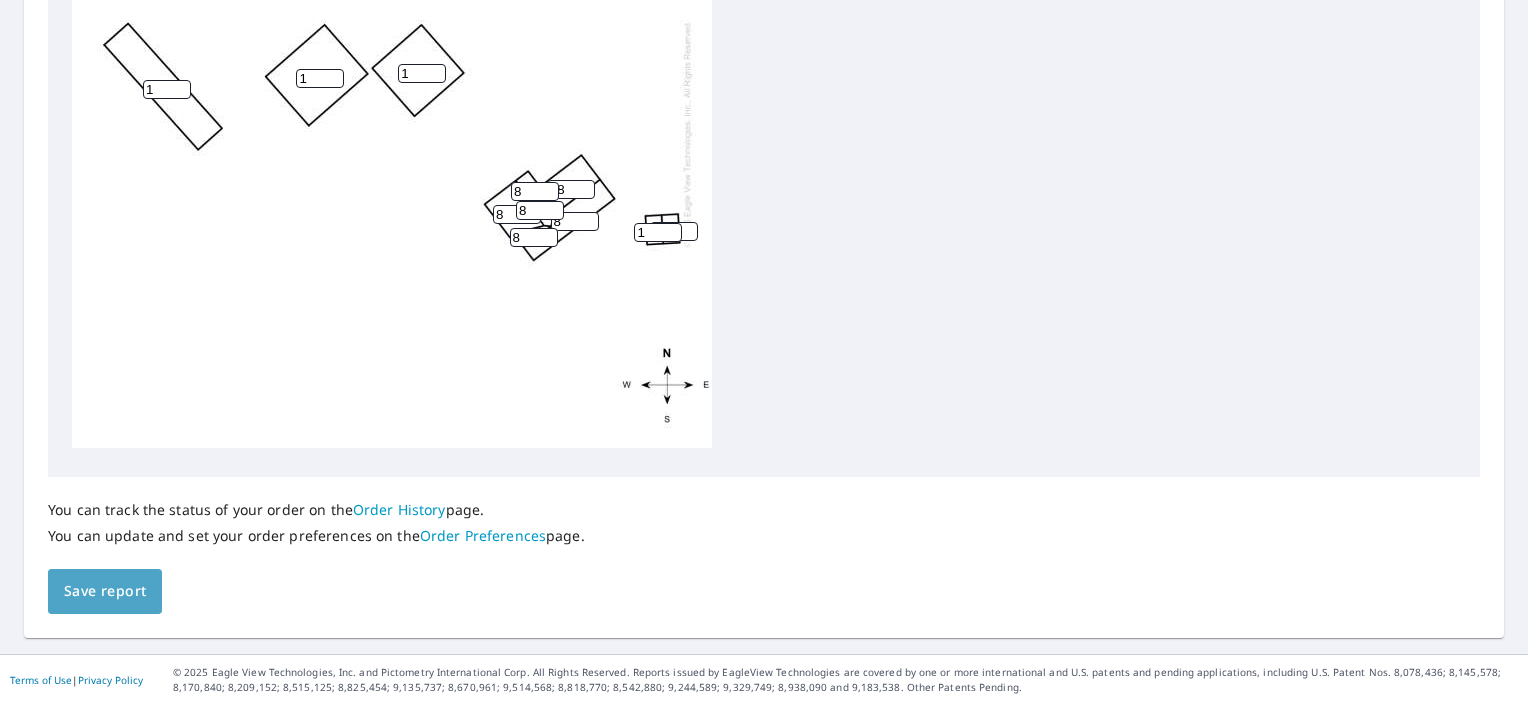 click on "Save report" at bounding box center (105, 591) 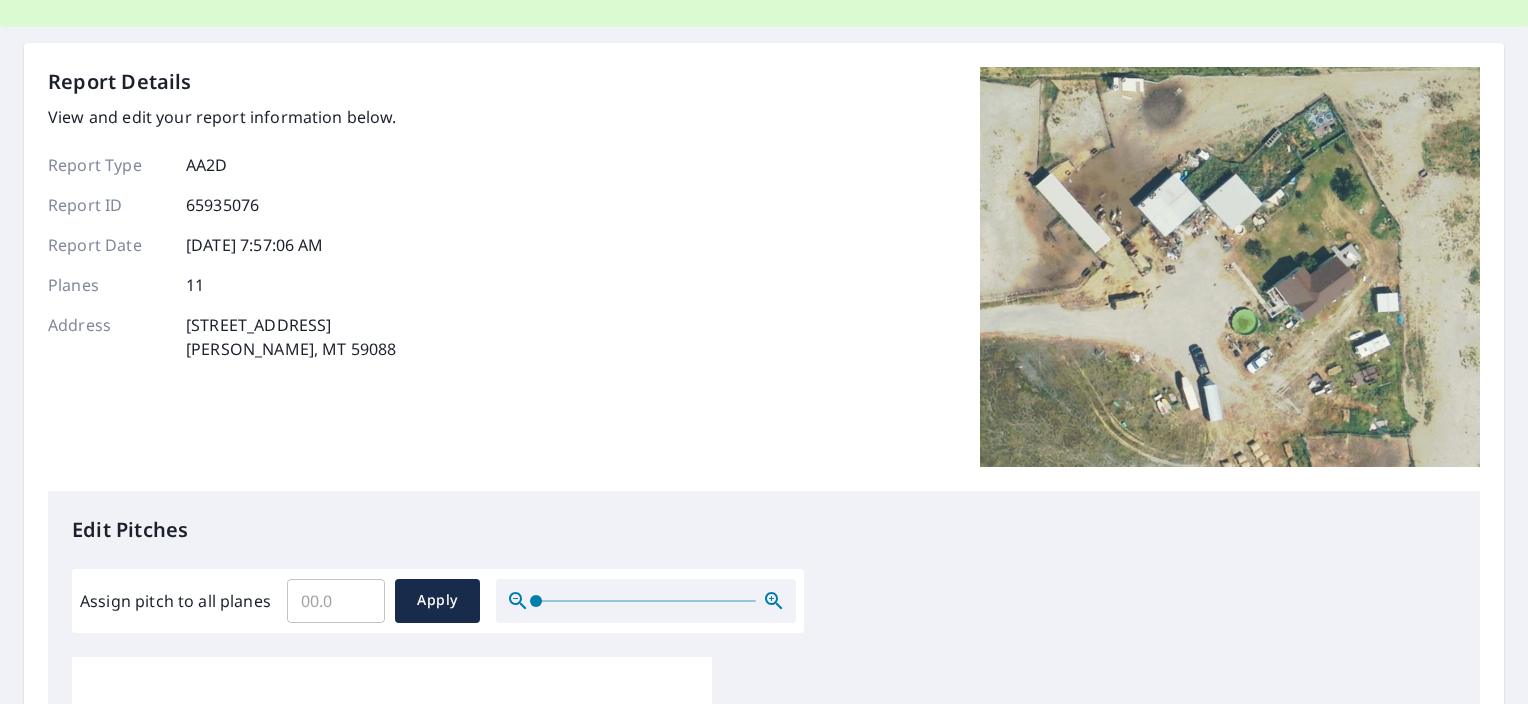 scroll, scrollTop: 0, scrollLeft: 0, axis: both 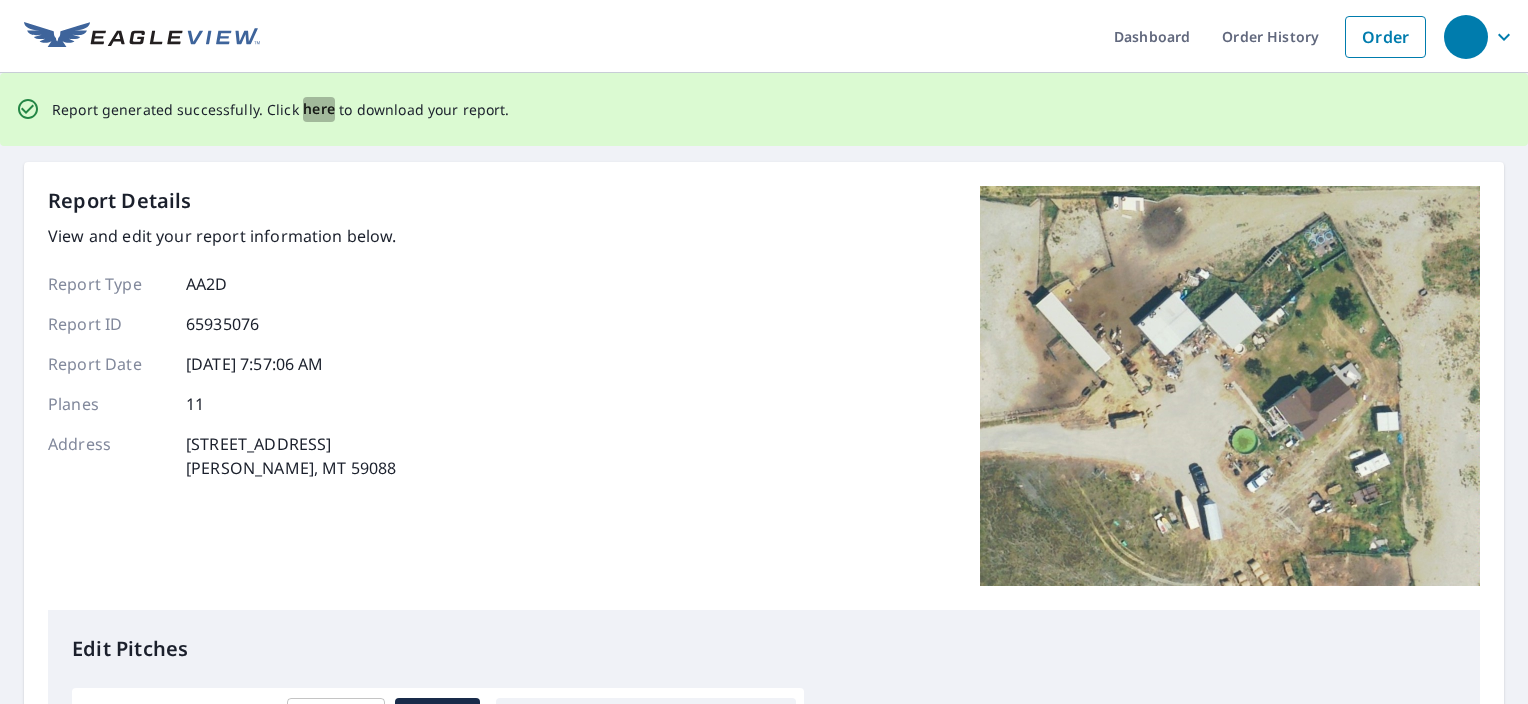click on "here" at bounding box center [319, 109] 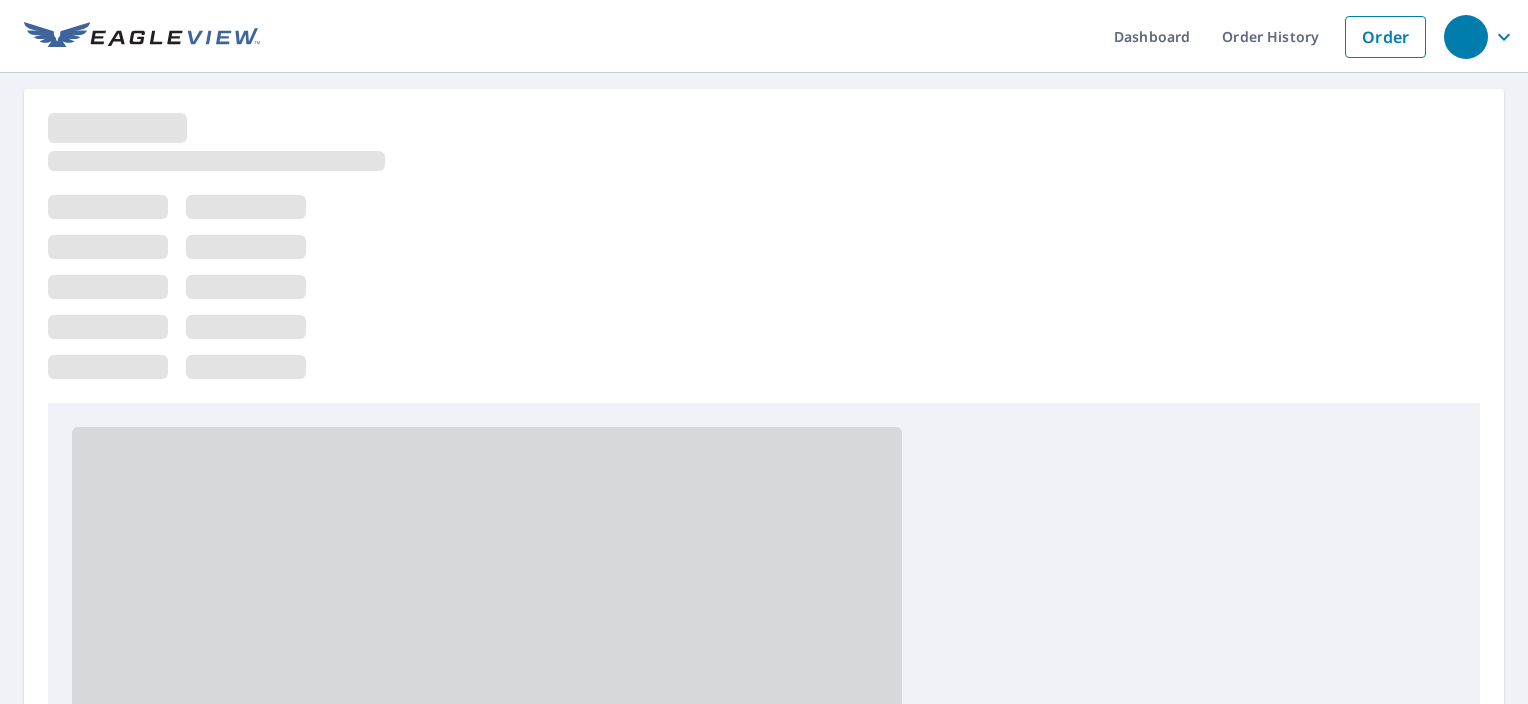 scroll, scrollTop: 0, scrollLeft: 0, axis: both 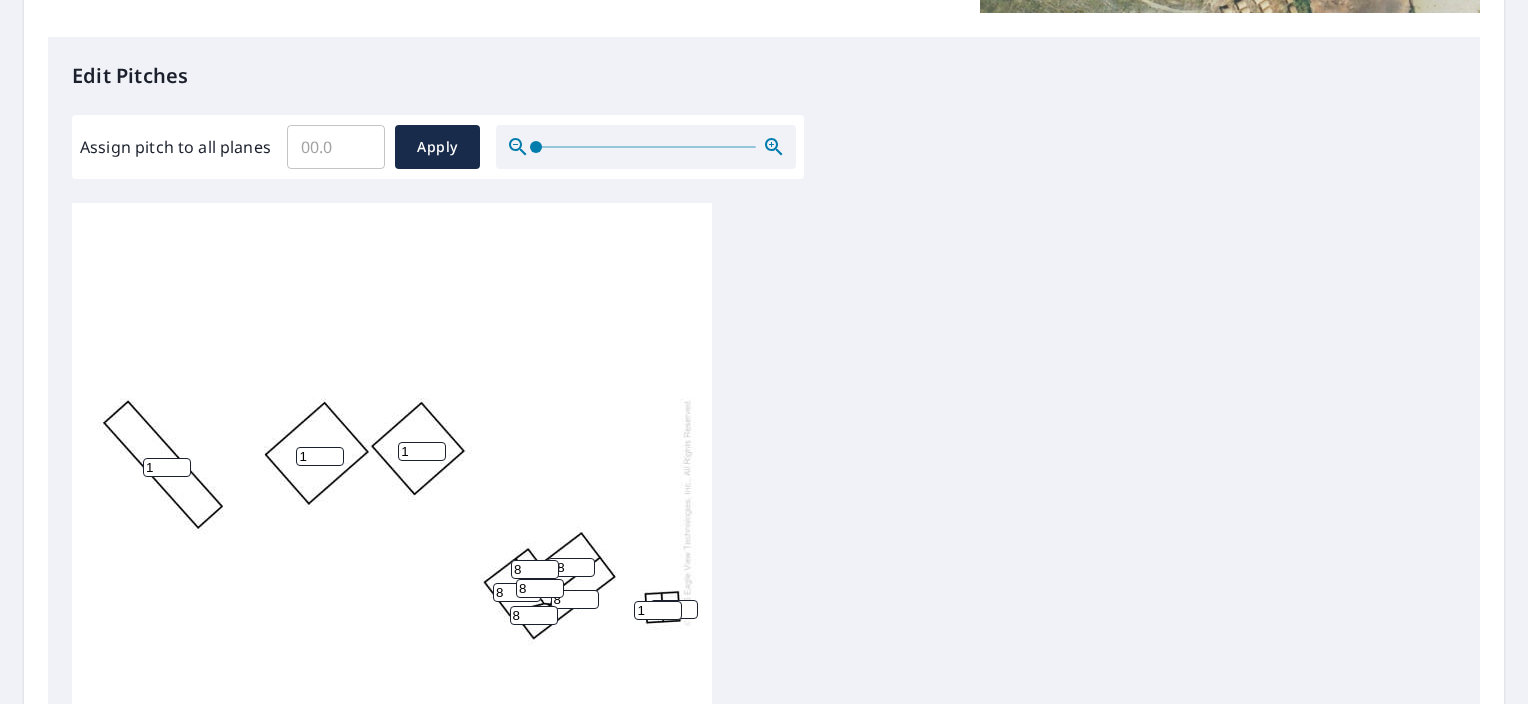 click on "28" at bounding box center (571, 567) 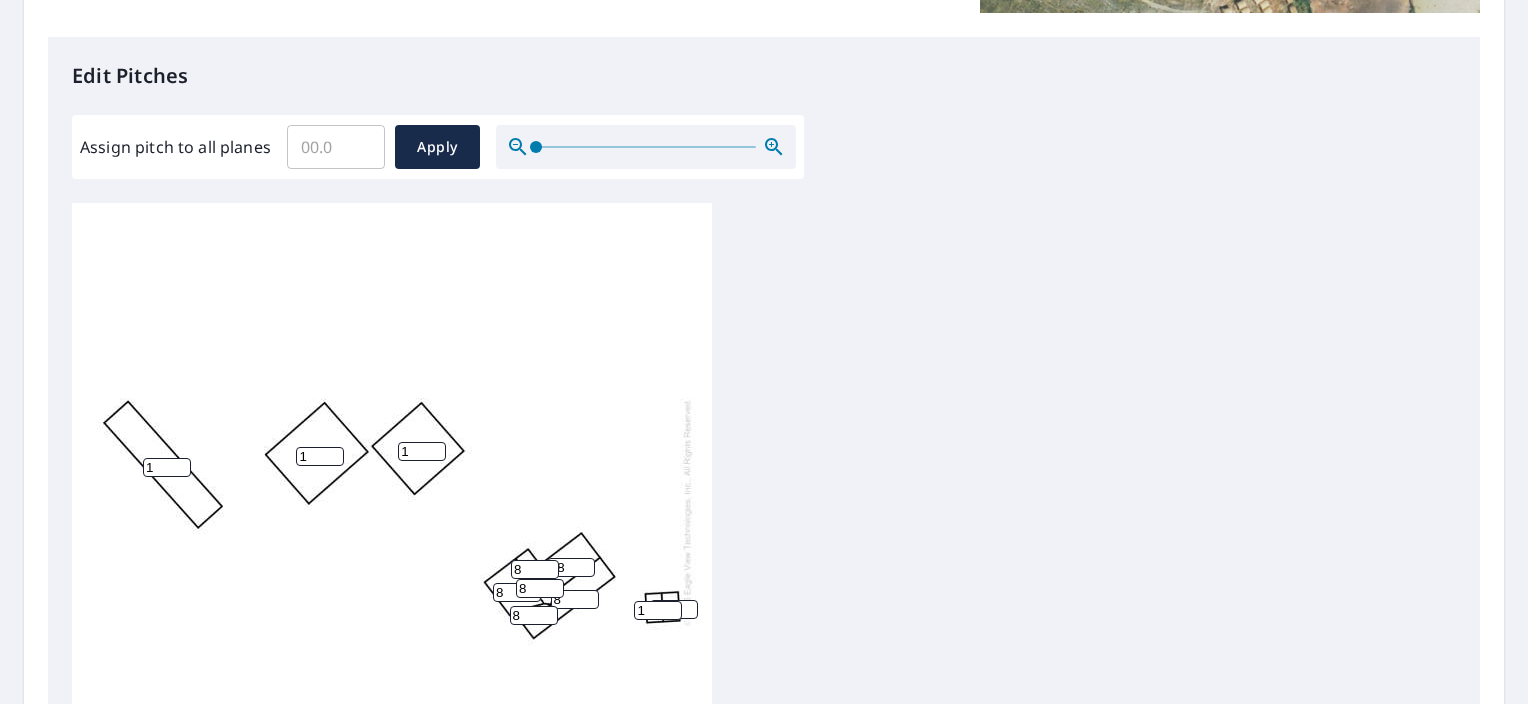 type on "2" 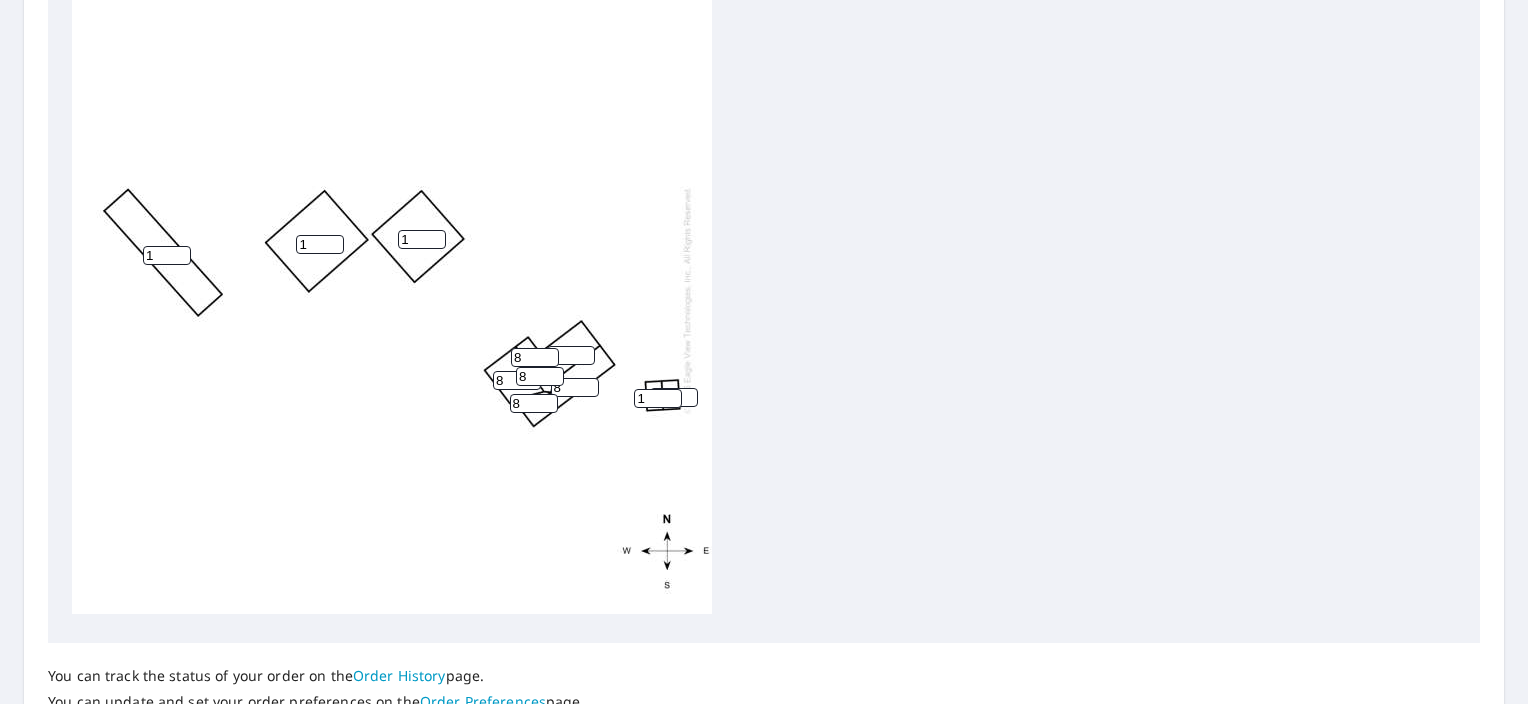 scroll, scrollTop: 878, scrollLeft: 0, axis: vertical 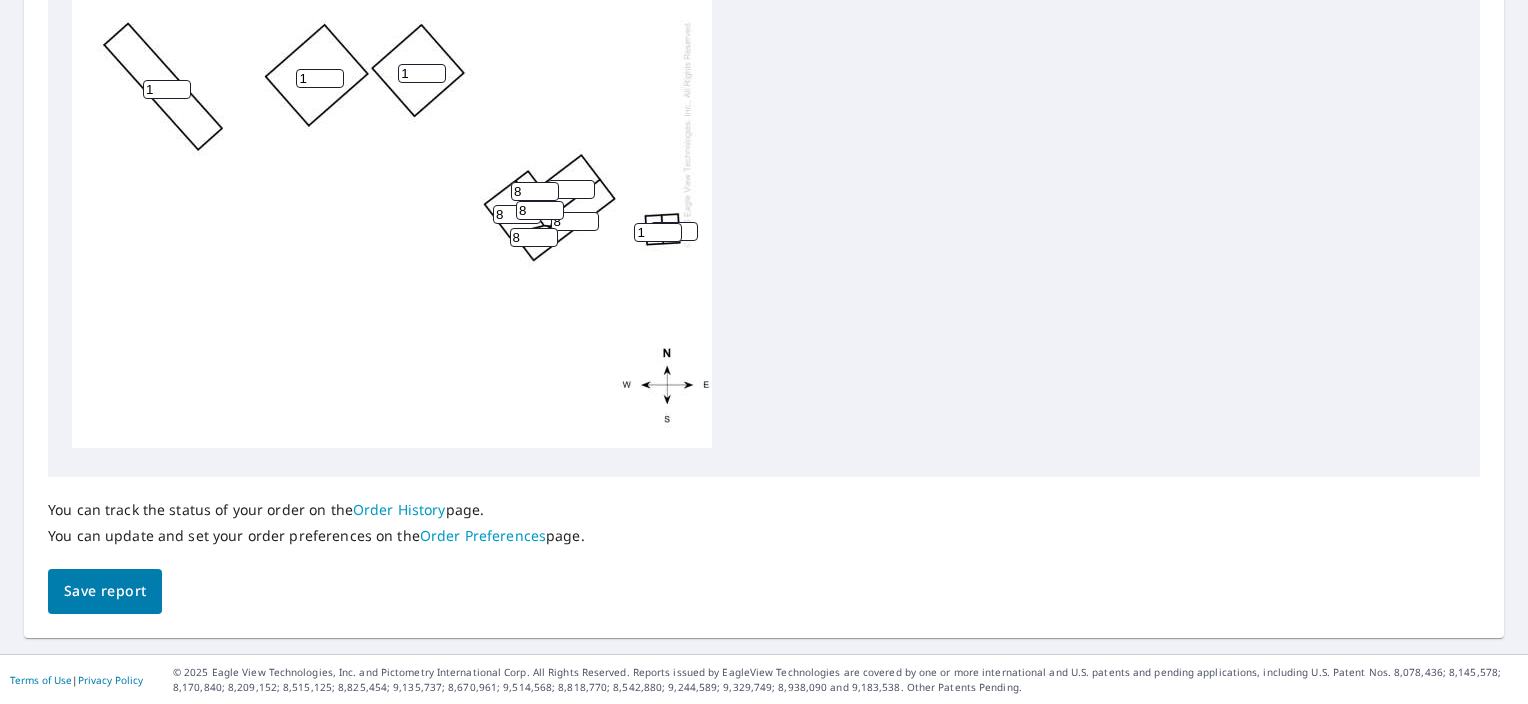 type on "8" 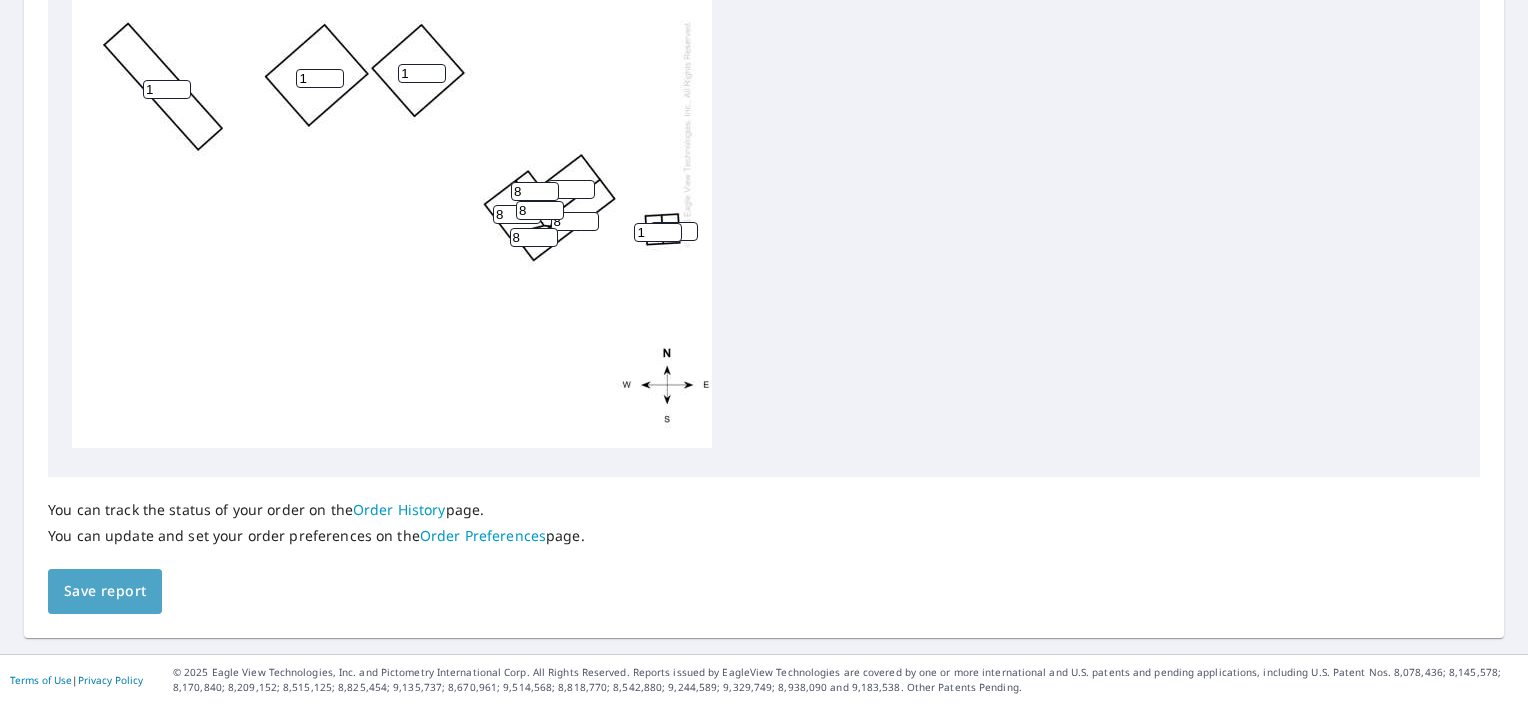 click on "Save report" at bounding box center (105, 591) 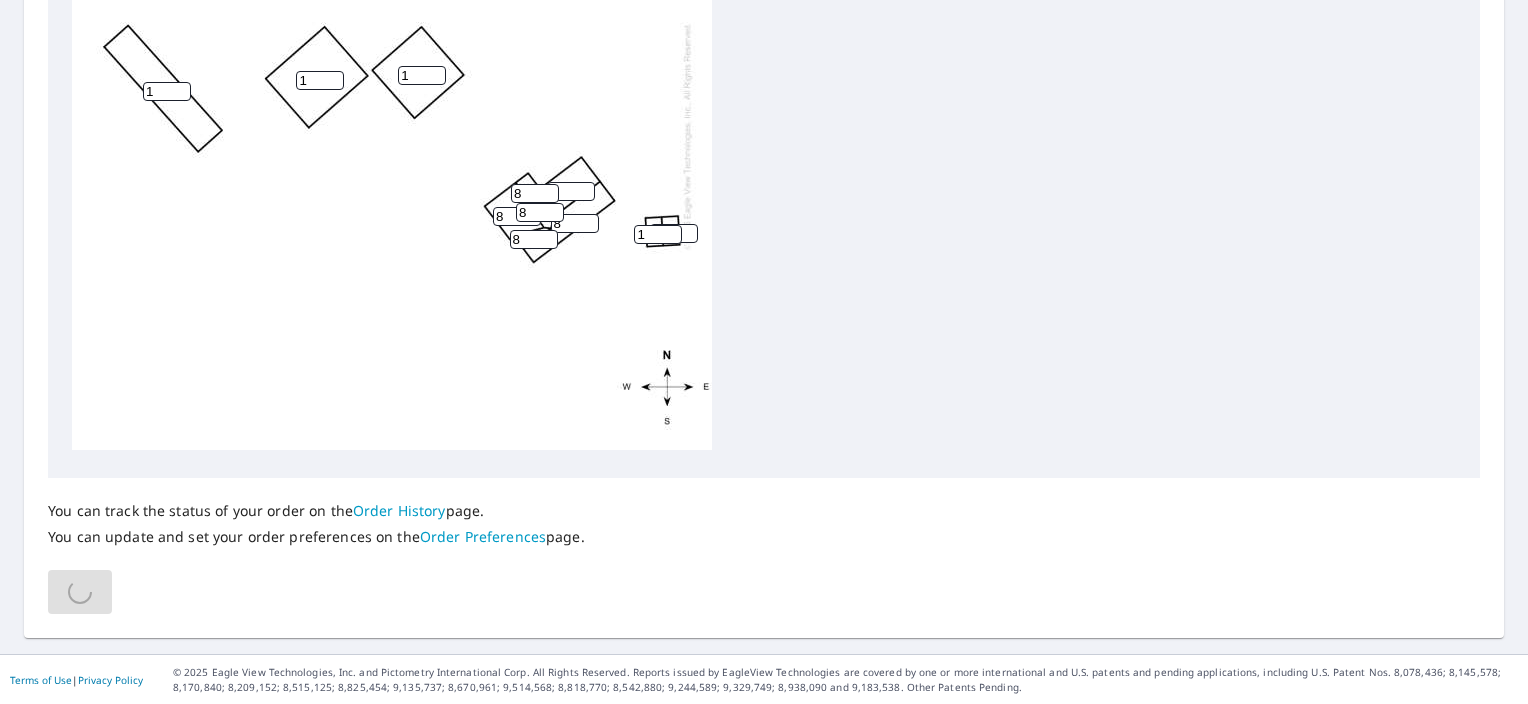 scroll, scrollTop: 0, scrollLeft: 0, axis: both 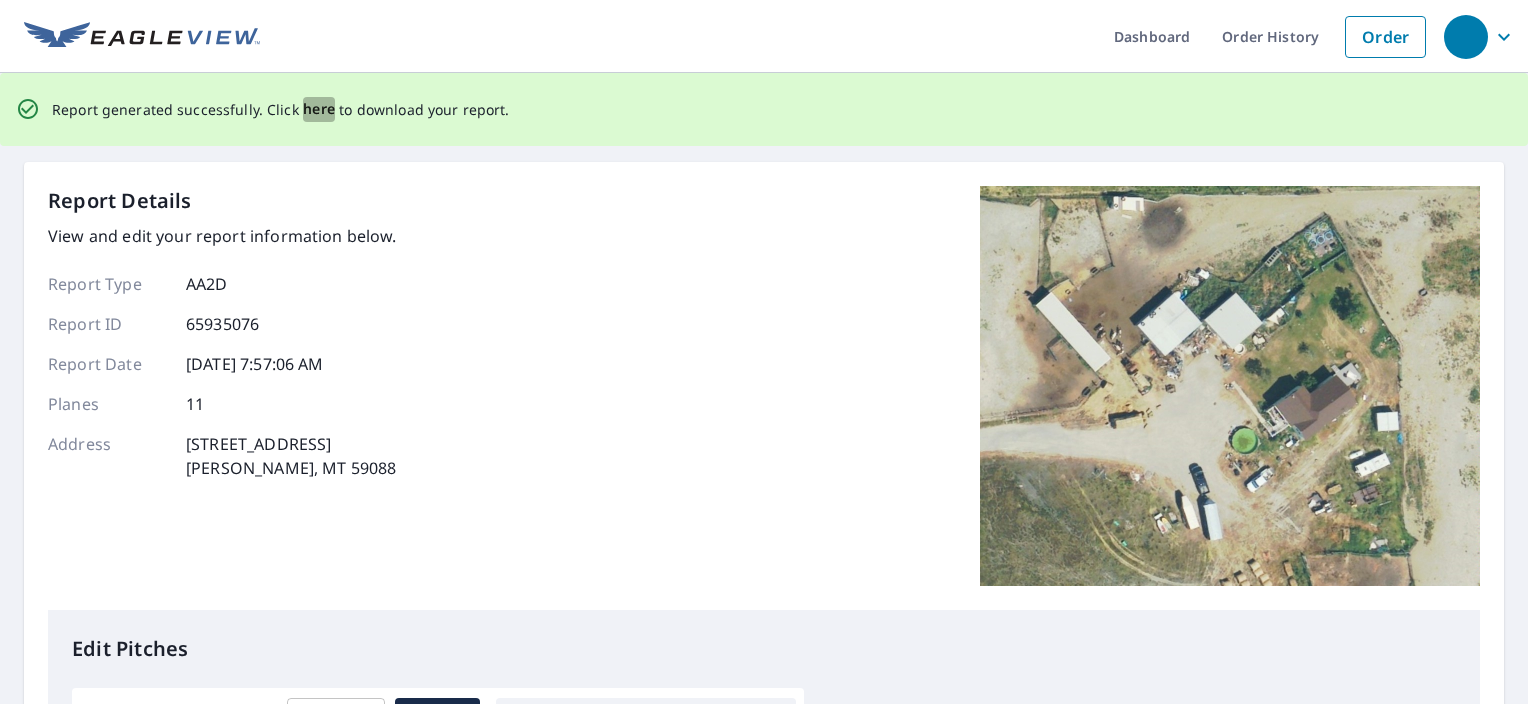 click on "here" at bounding box center [319, 109] 